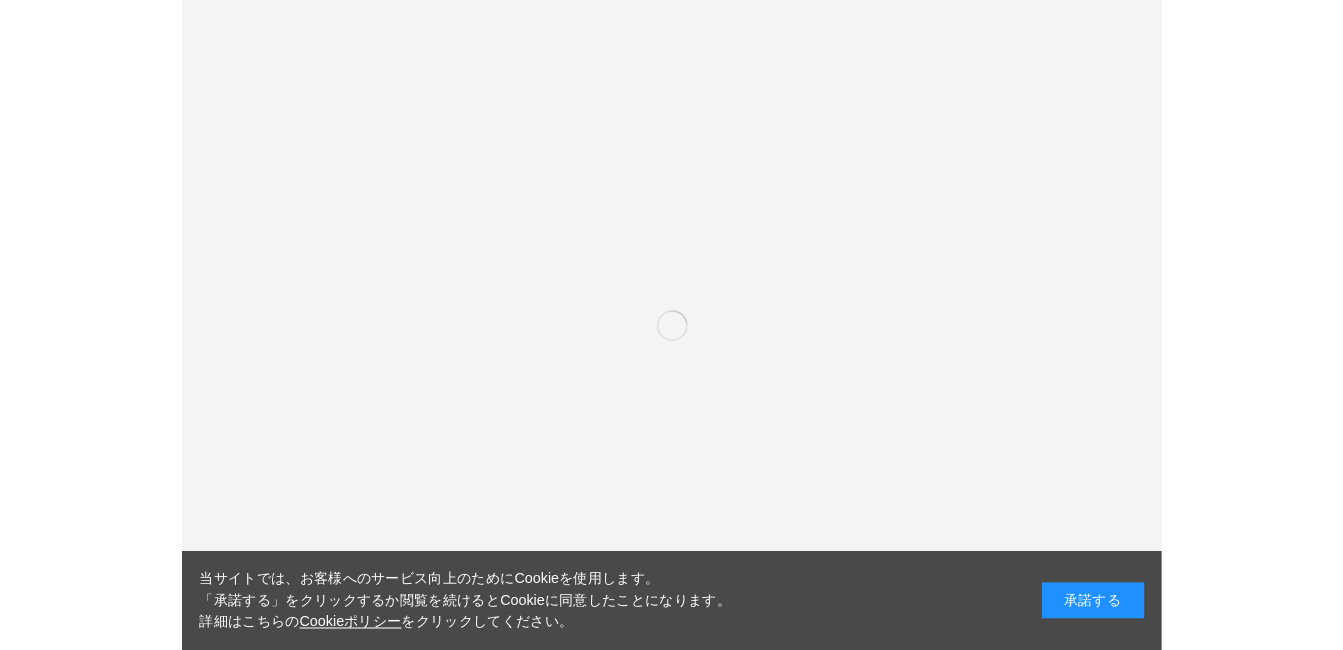 scroll, scrollTop: 356, scrollLeft: 0, axis: vertical 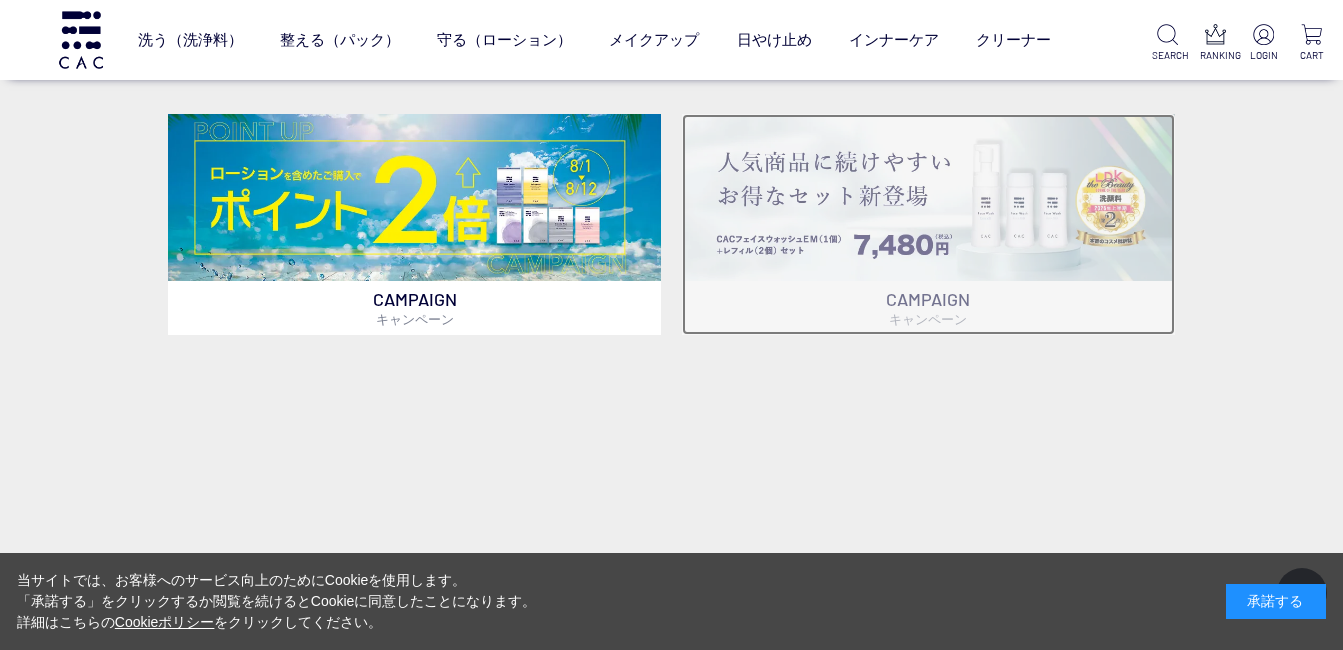 click at bounding box center (929, 197) 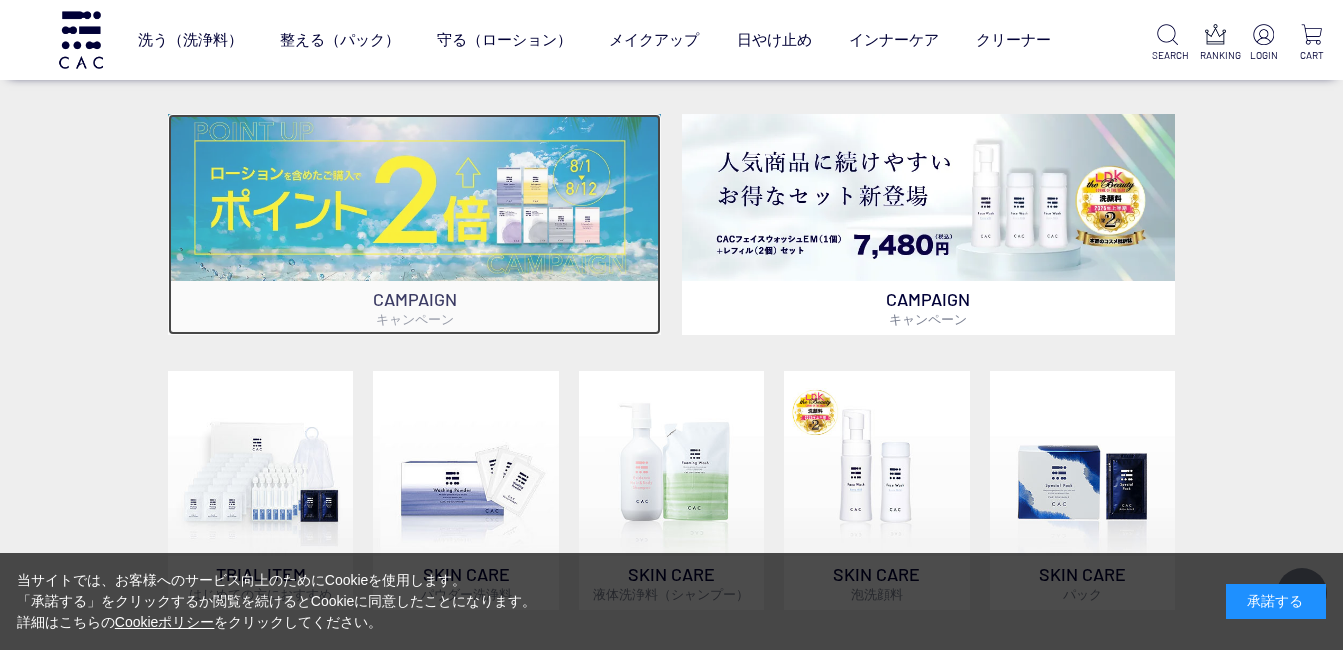 click at bounding box center (415, 197) 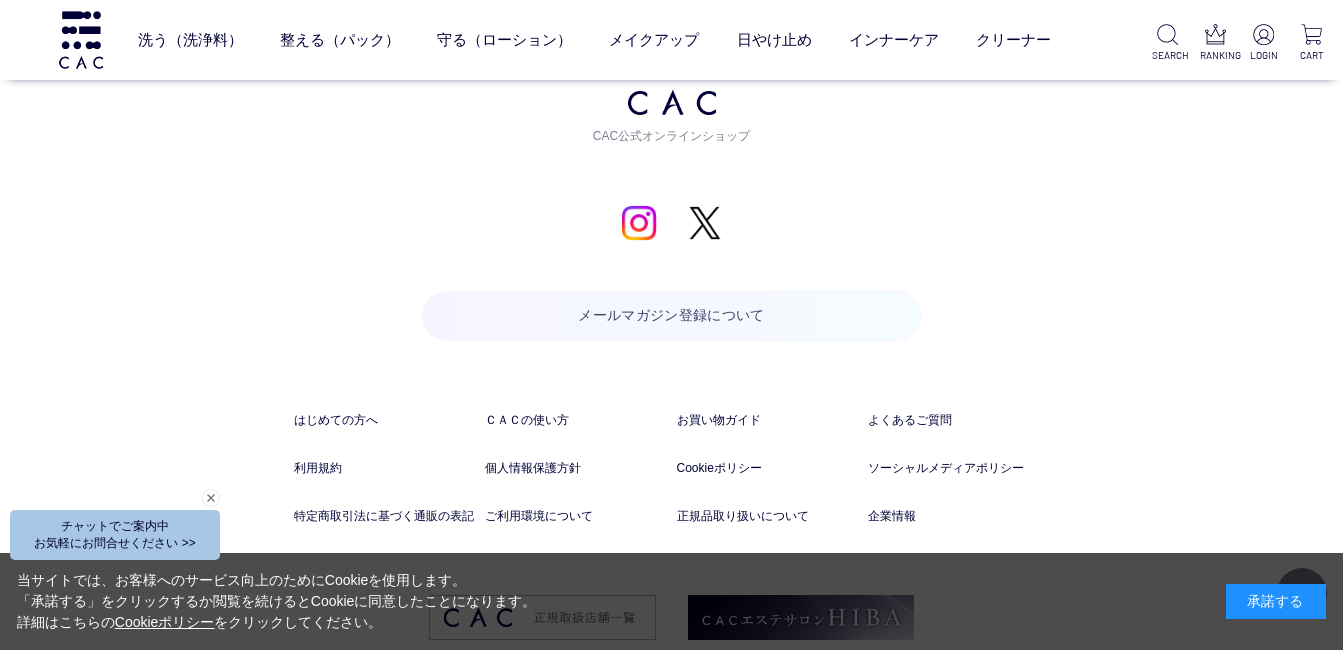 scroll, scrollTop: 9666, scrollLeft: 0, axis: vertical 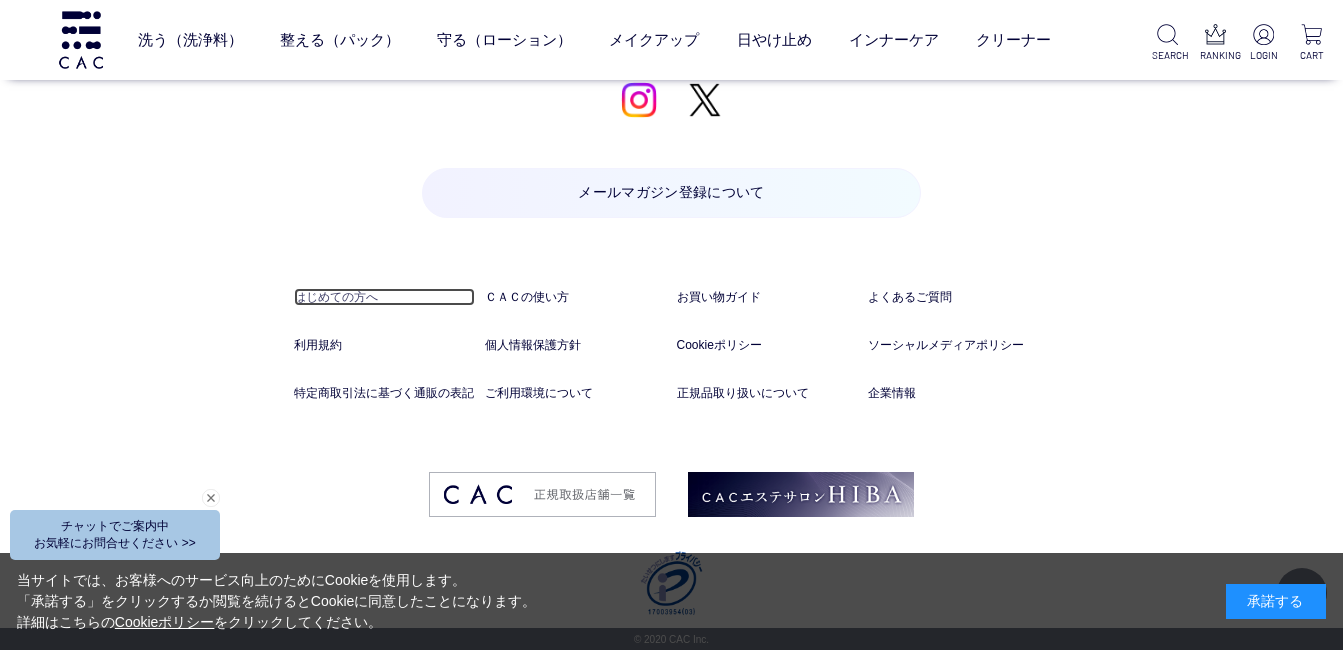 click on "はじめての方へ" at bounding box center [384, 297] 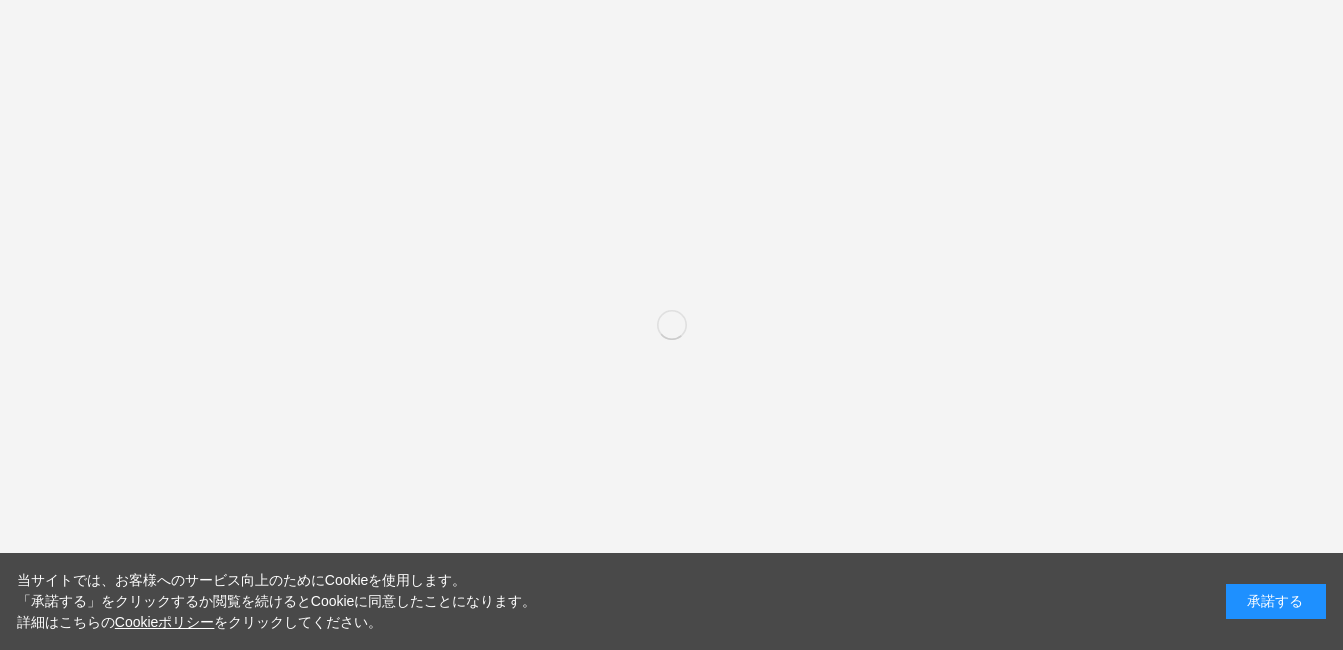 scroll, scrollTop: 0, scrollLeft: 0, axis: both 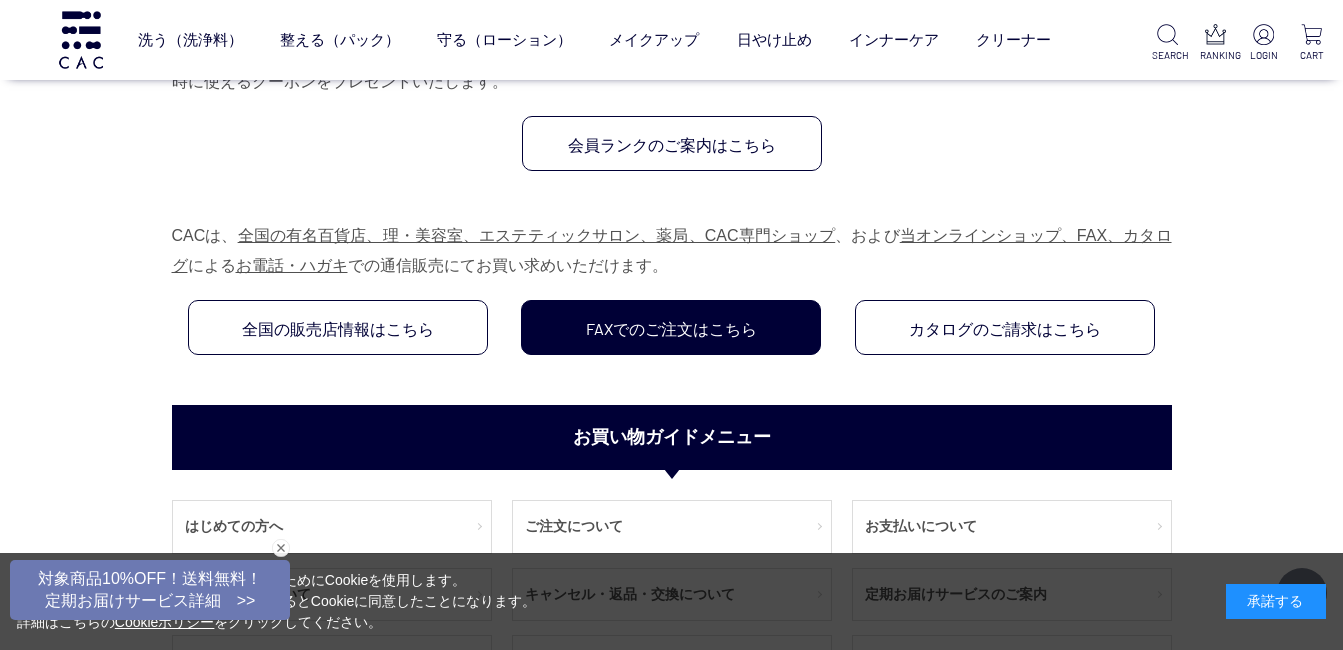 click on "FAXでのご注文はこちら" at bounding box center (671, 327) 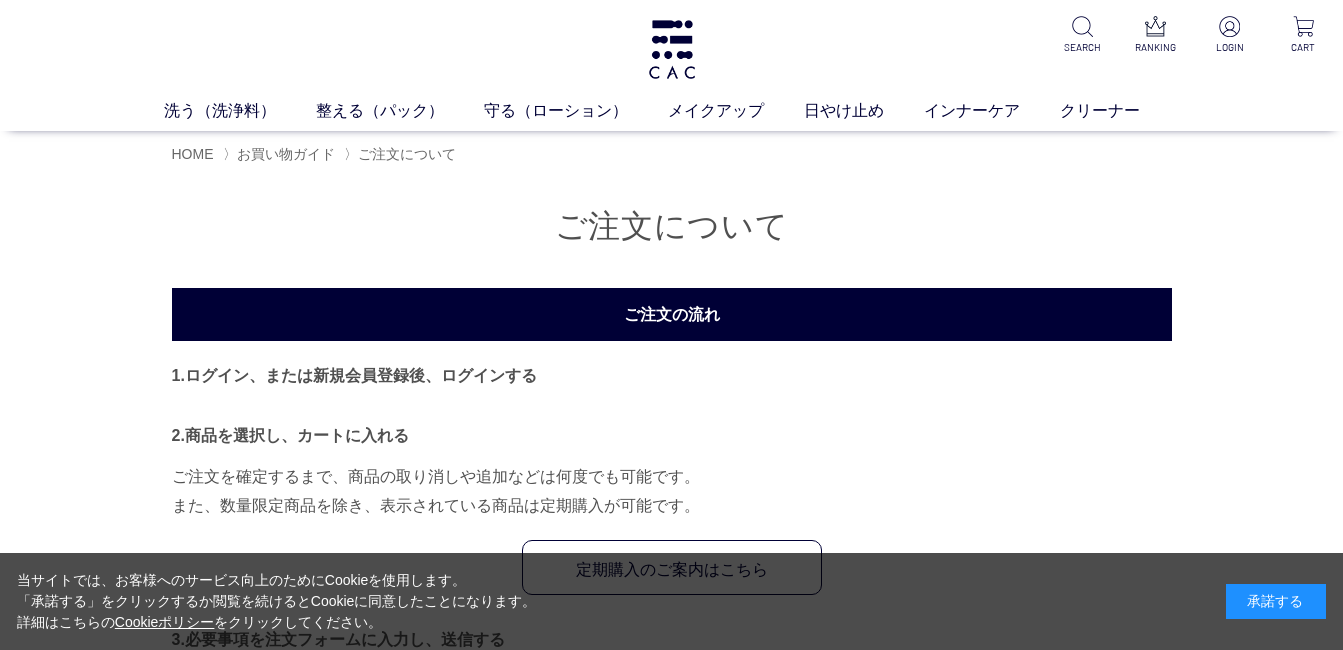 scroll, scrollTop: 0, scrollLeft: 0, axis: both 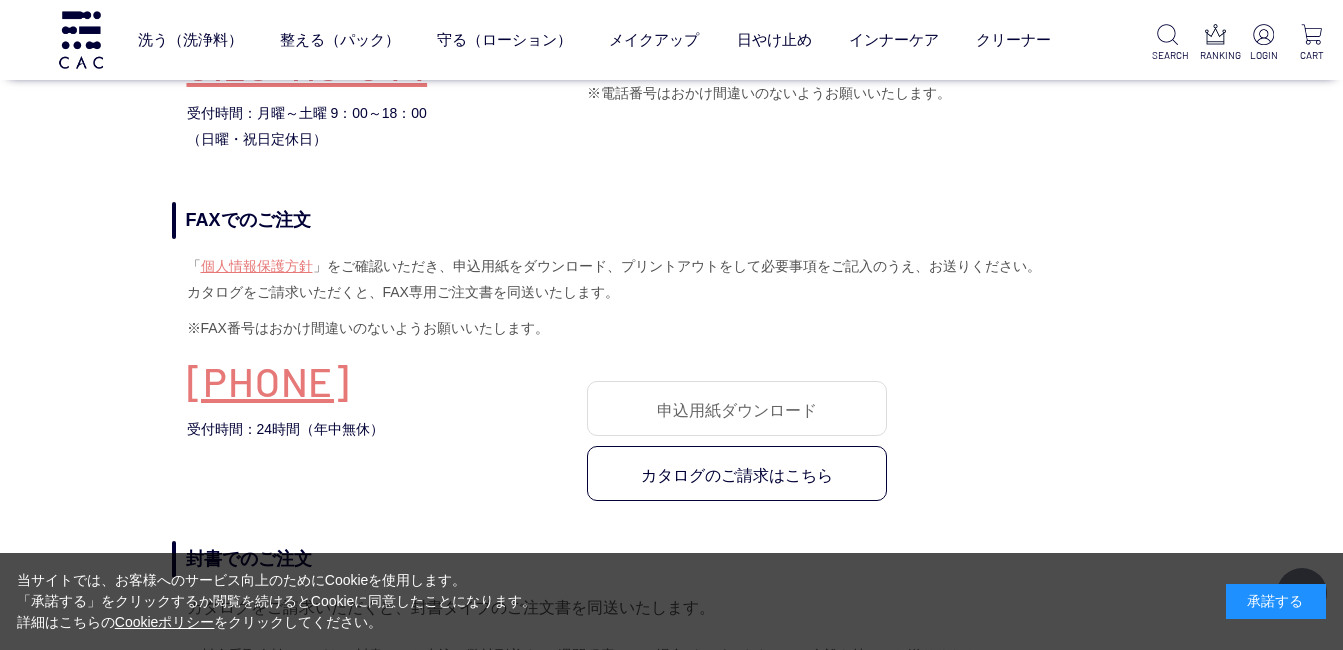 click on "申込用紙ダウンロード" at bounding box center [737, 408] 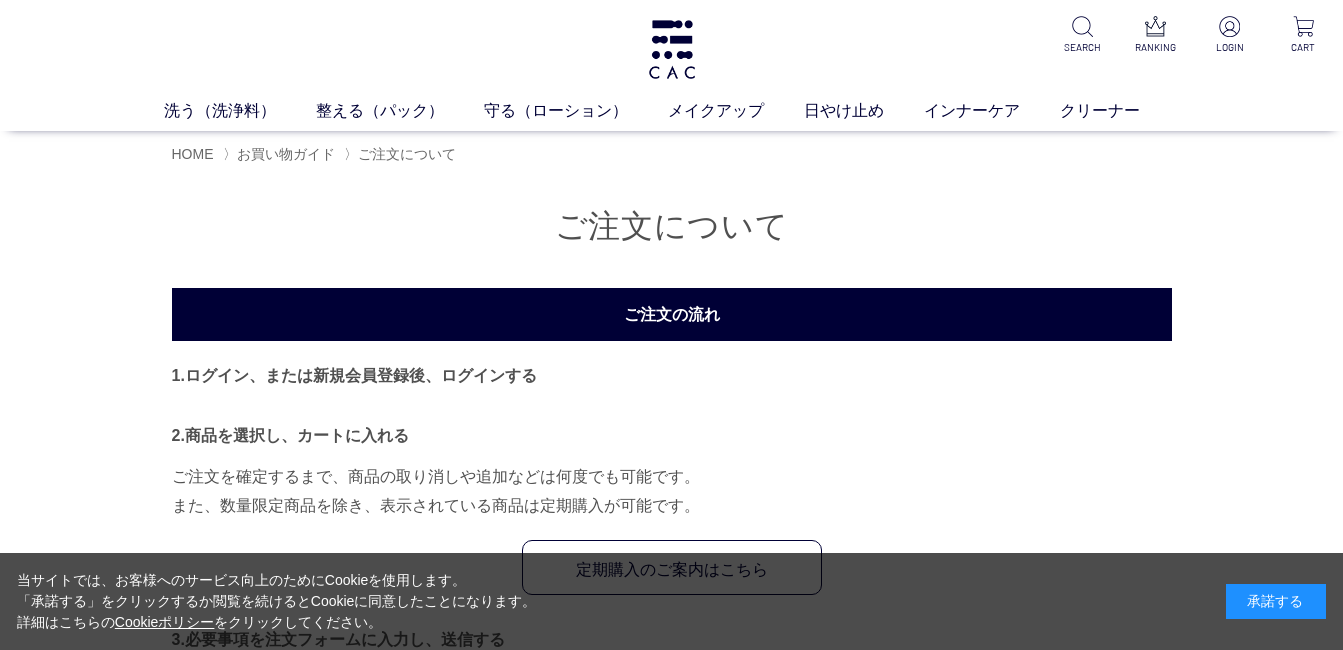 scroll, scrollTop: 0, scrollLeft: 0, axis: both 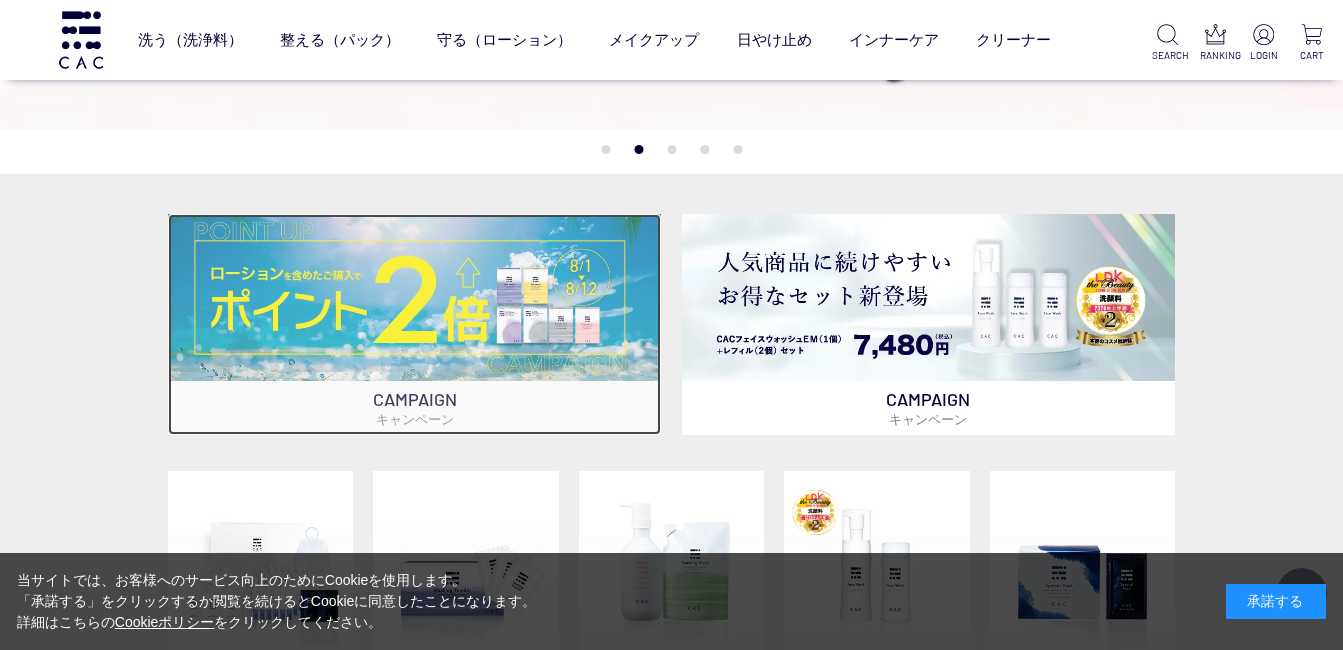 click at bounding box center (415, 297) 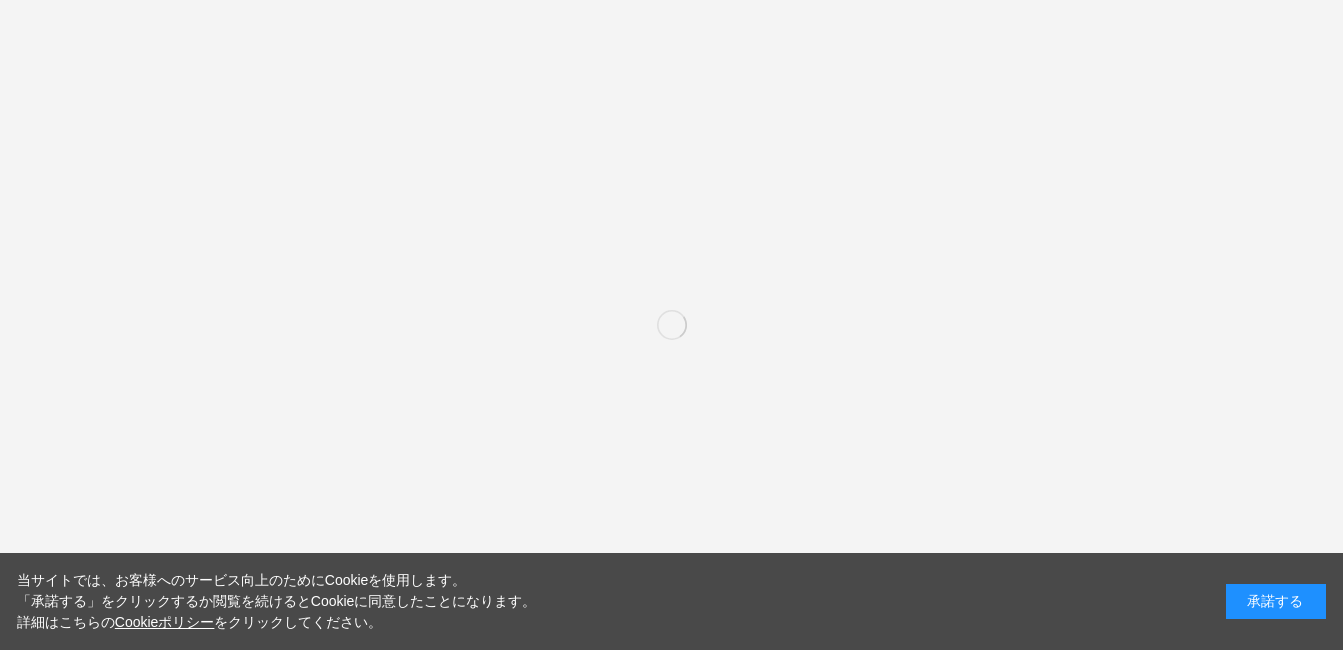 scroll, scrollTop: 288, scrollLeft: 0, axis: vertical 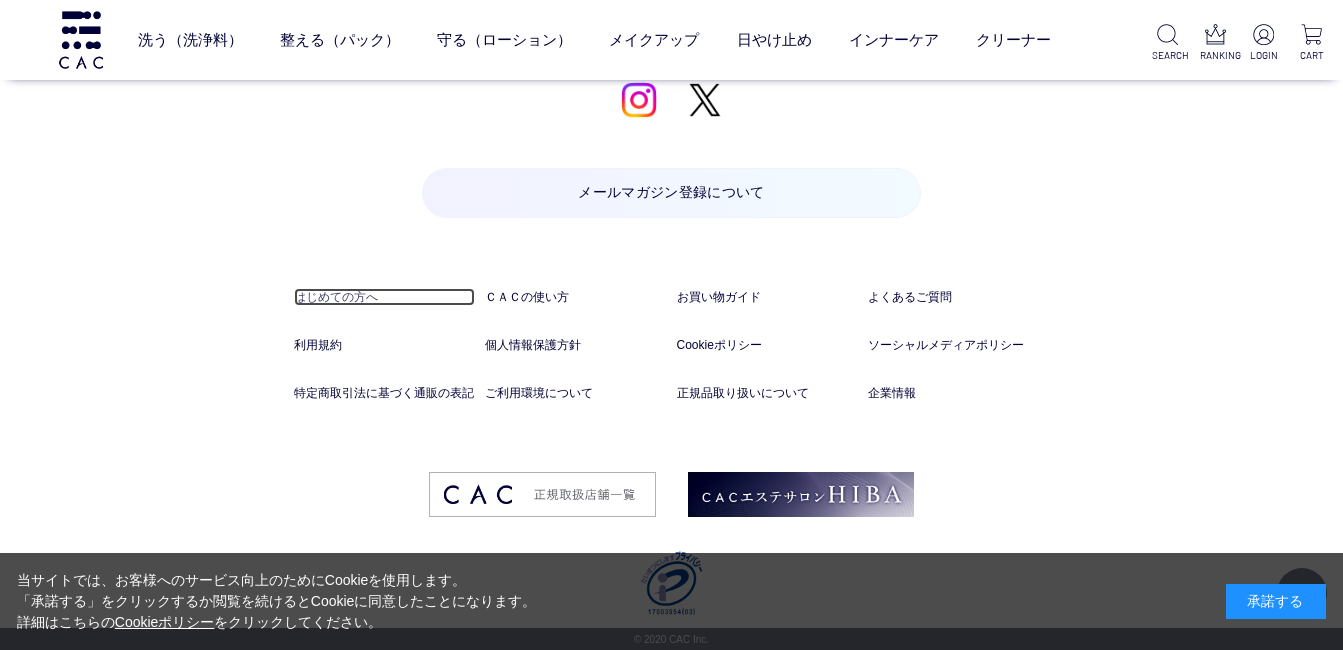 click on "はじめての方へ" at bounding box center (384, 297) 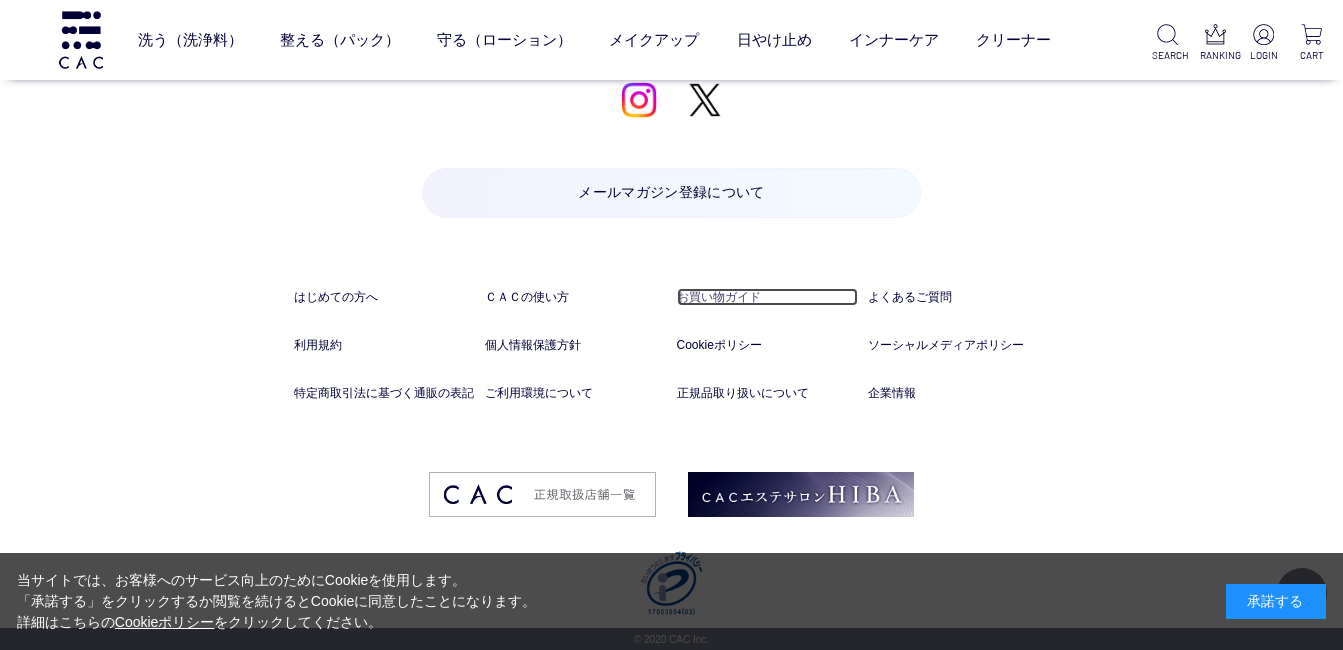 click on "お買い物ガイド" at bounding box center (767, 297) 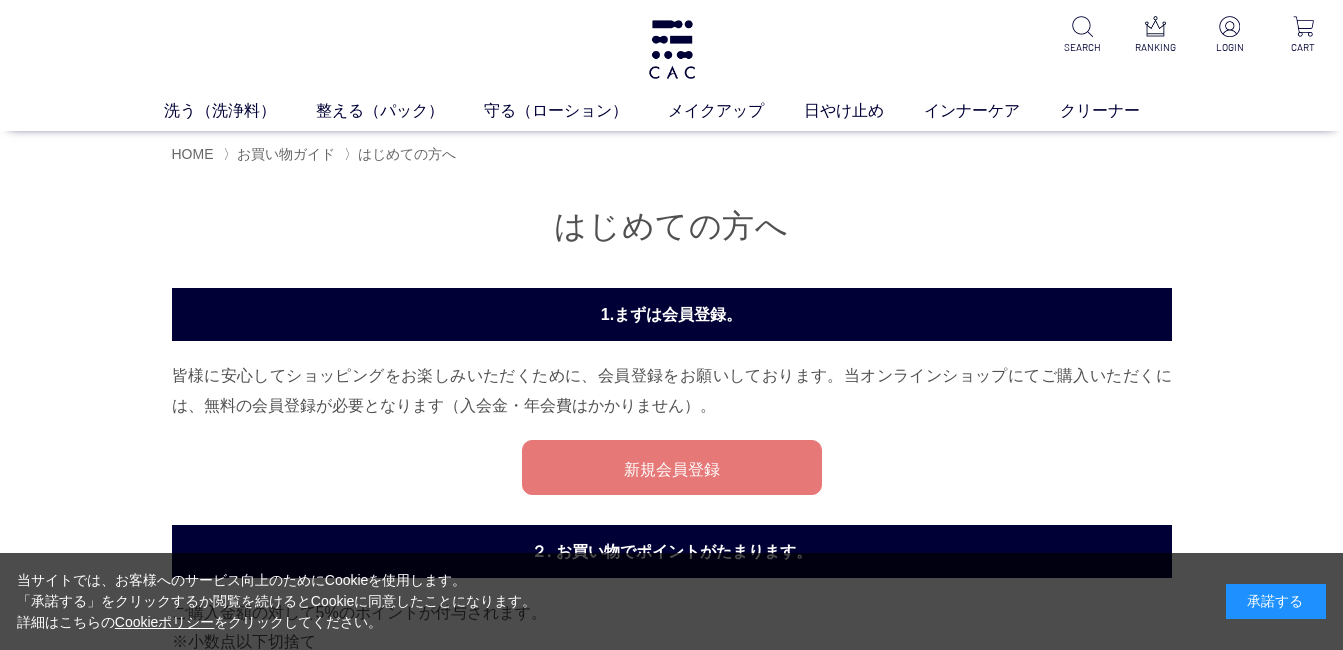 scroll, scrollTop: 0, scrollLeft: 0, axis: both 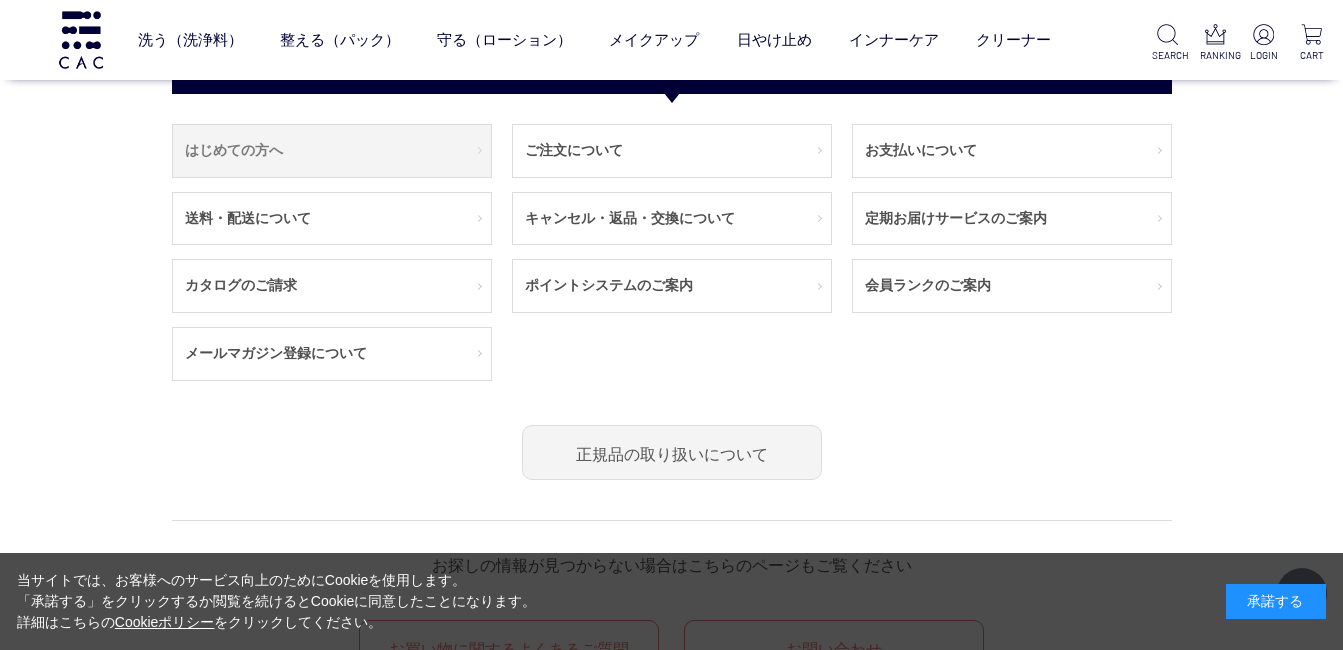 click on "はじめての方へ" at bounding box center [332, 151] 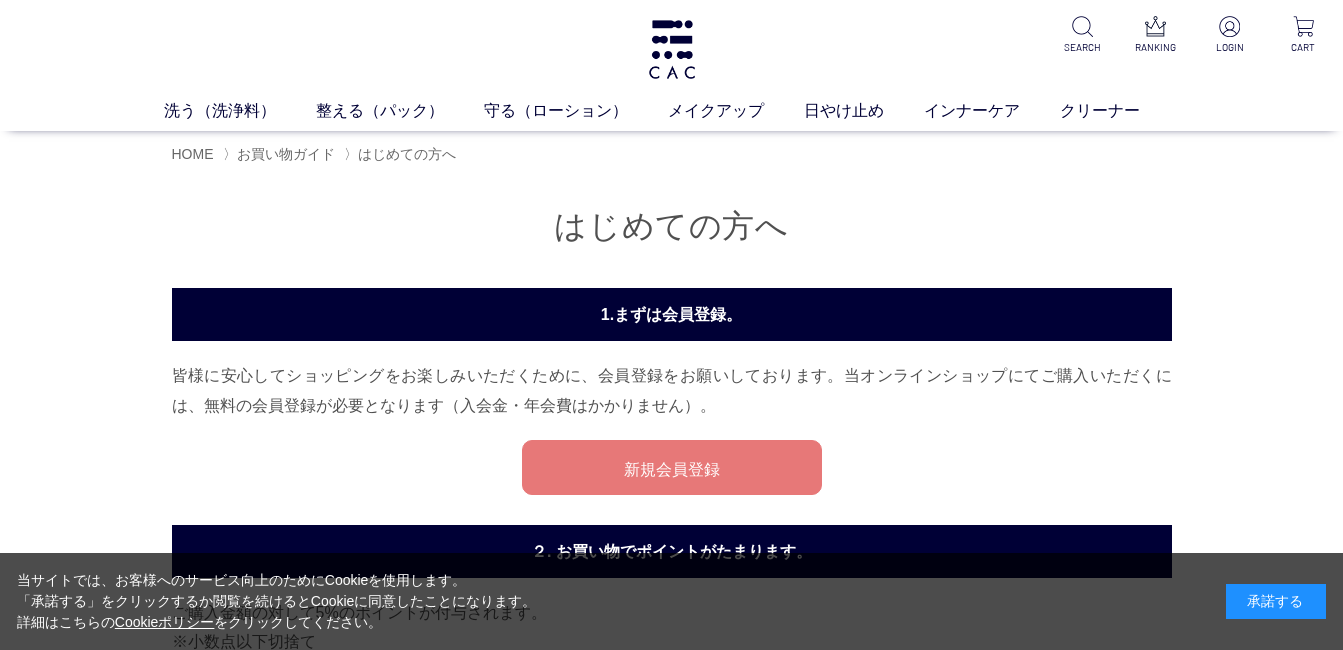 scroll, scrollTop: 0, scrollLeft: 0, axis: both 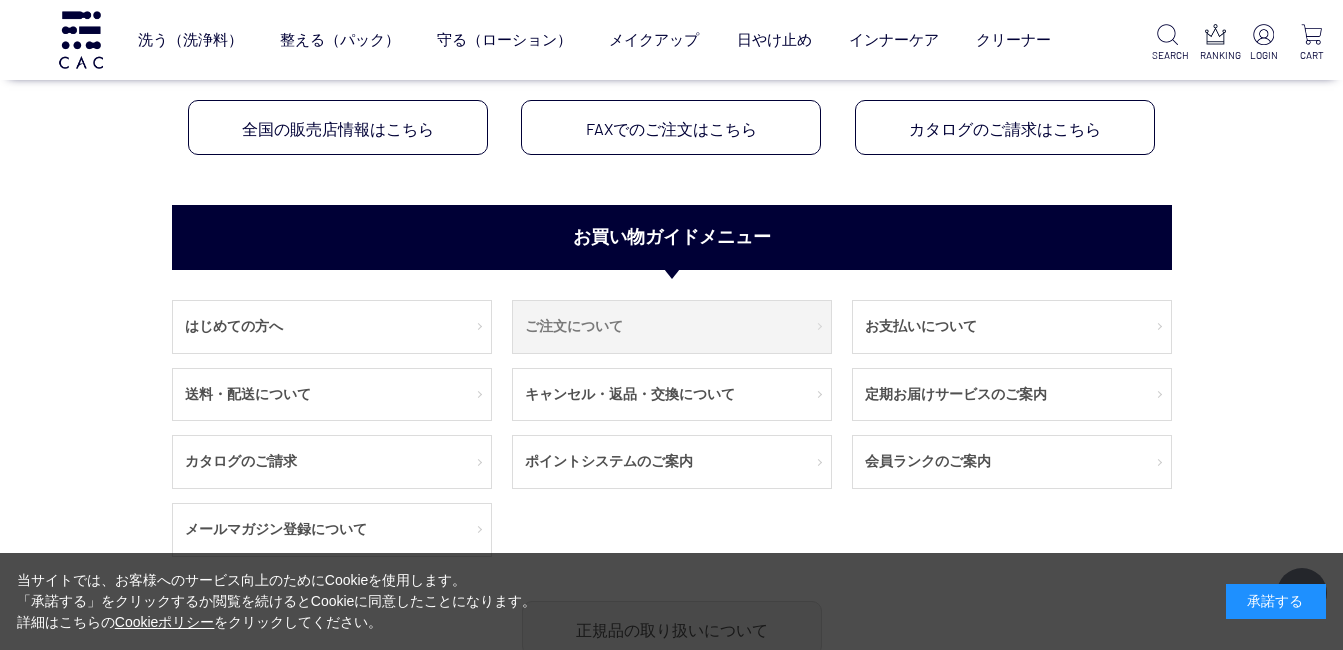 click on "ご注文について" at bounding box center (672, 327) 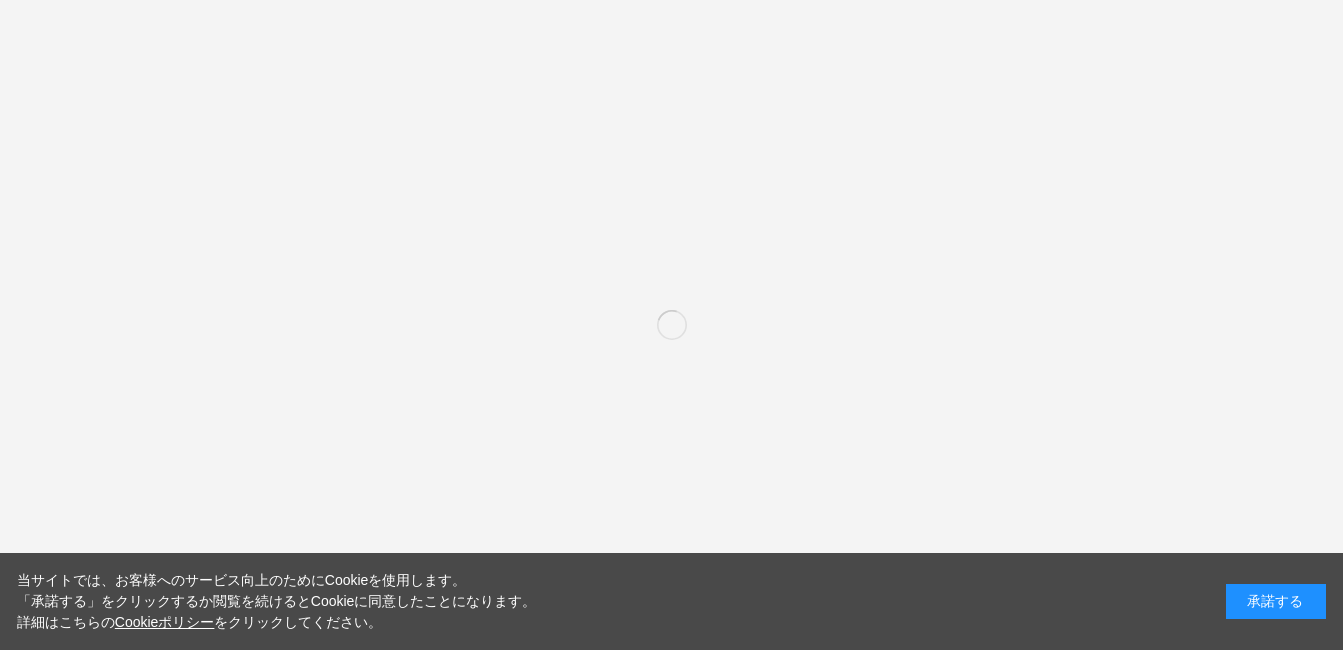 scroll, scrollTop: 0, scrollLeft: 0, axis: both 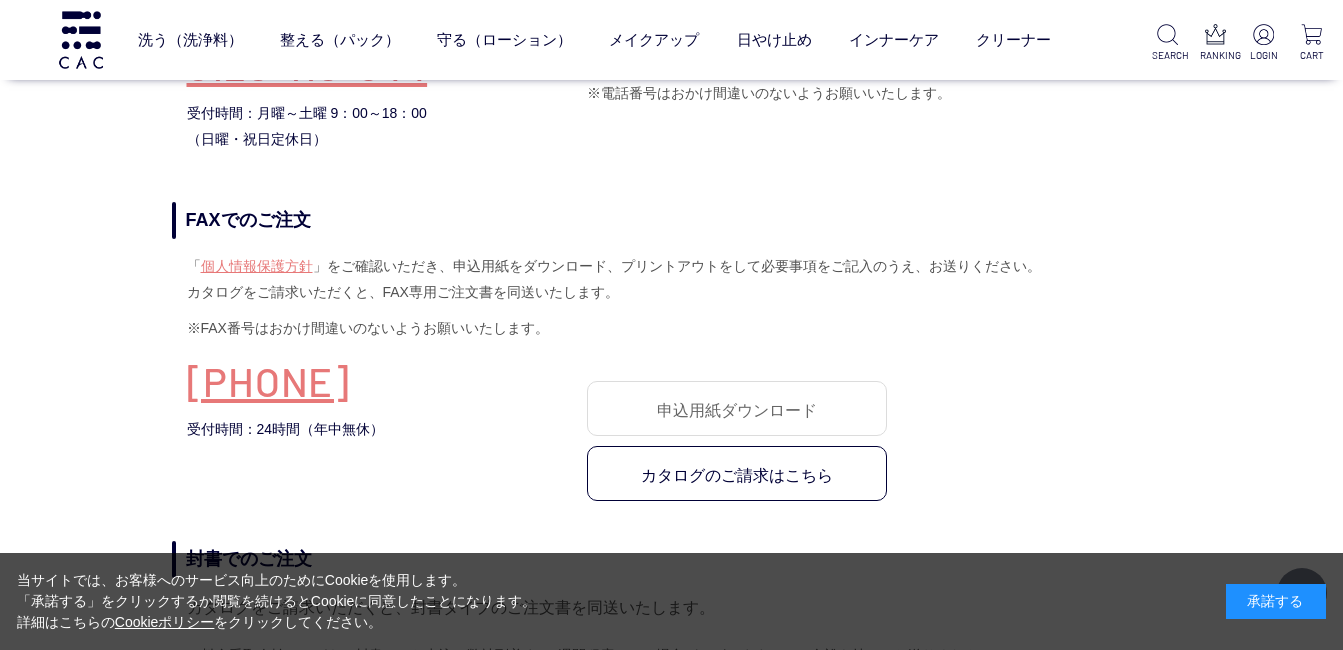click on "申込用紙ダウンロード" at bounding box center (737, 408) 